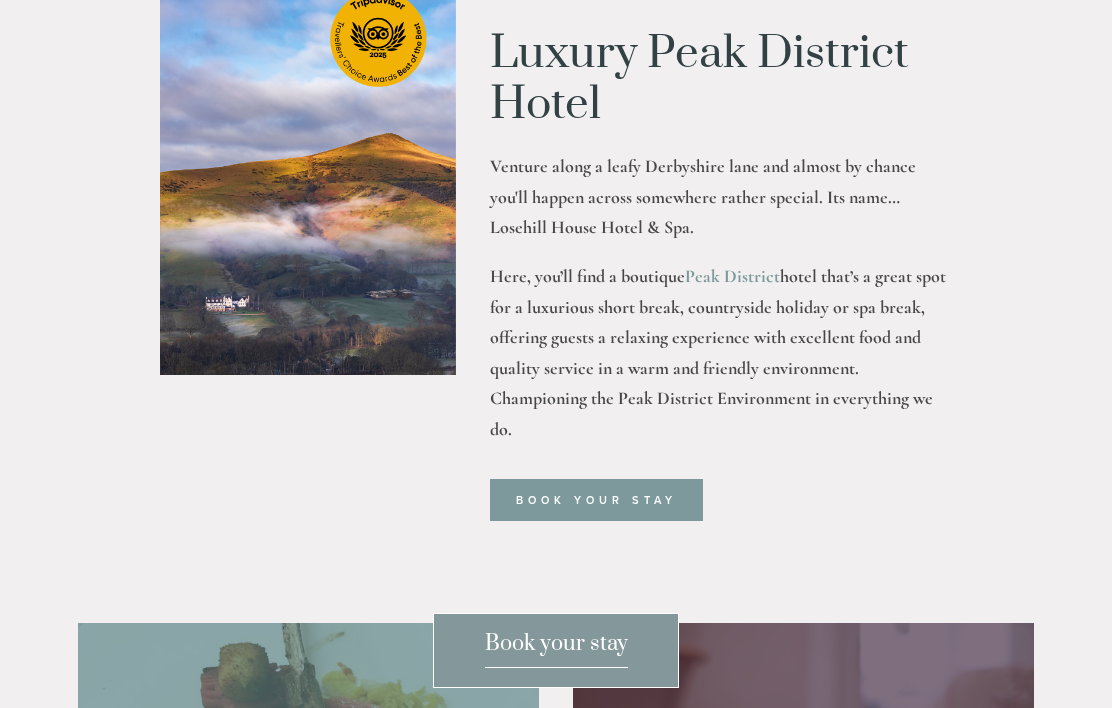 scroll, scrollTop: 789, scrollLeft: 0, axis: vertical 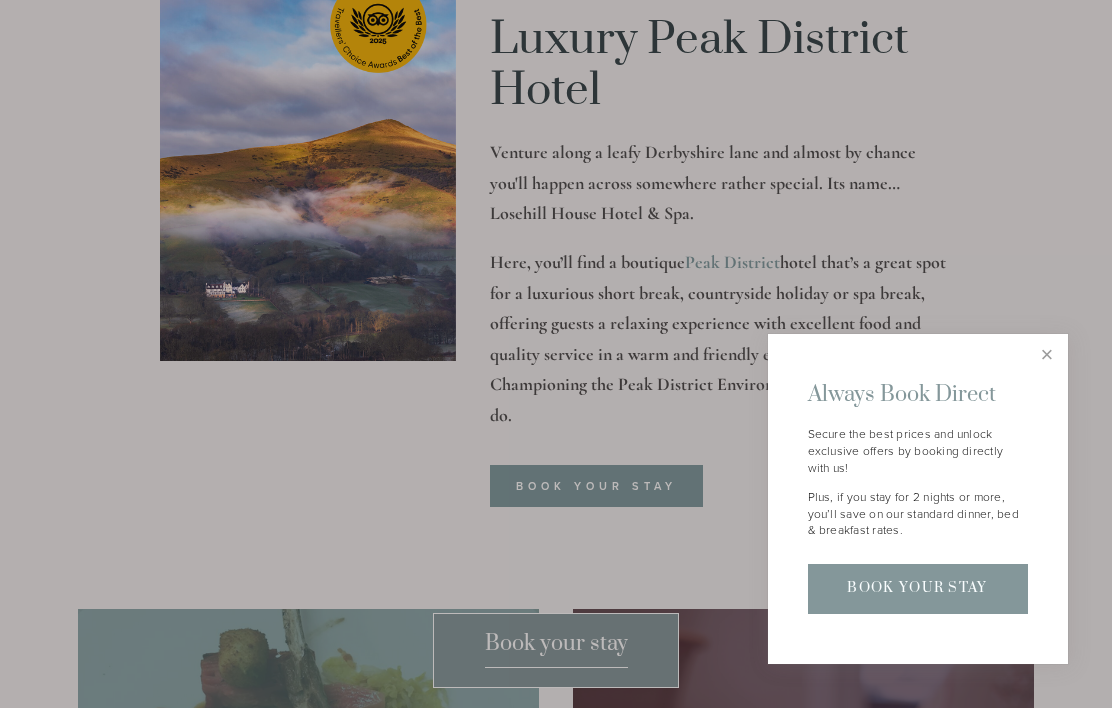 click at bounding box center [1046, 354] 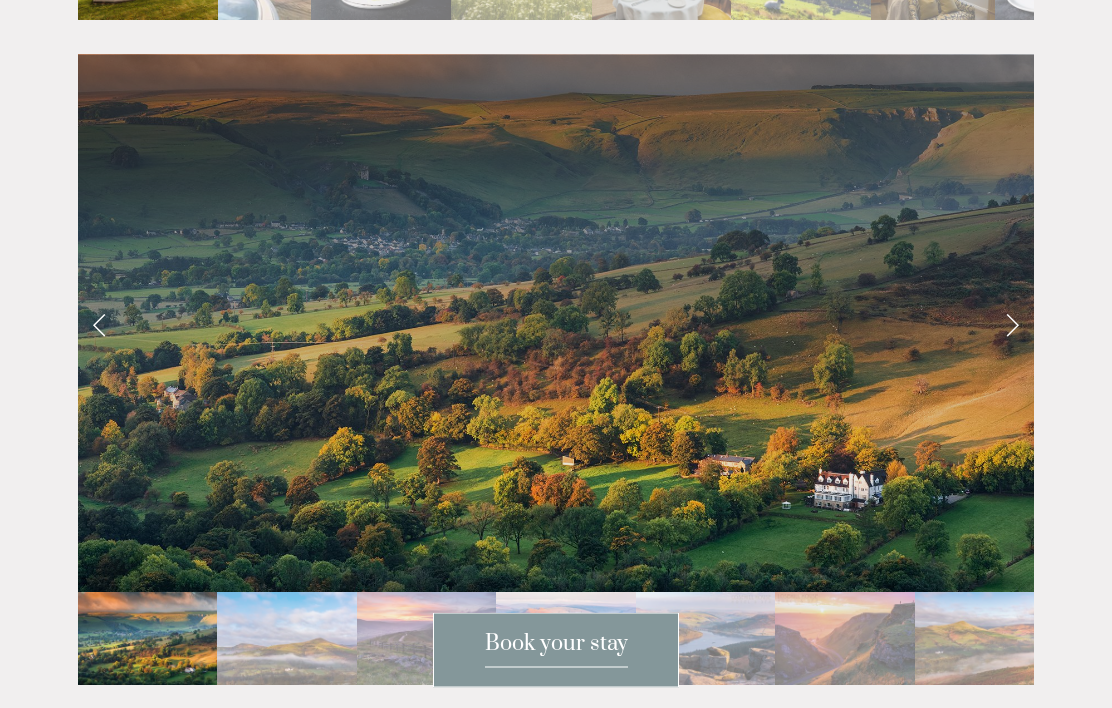 scroll, scrollTop: 4153, scrollLeft: 0, axis: vertical 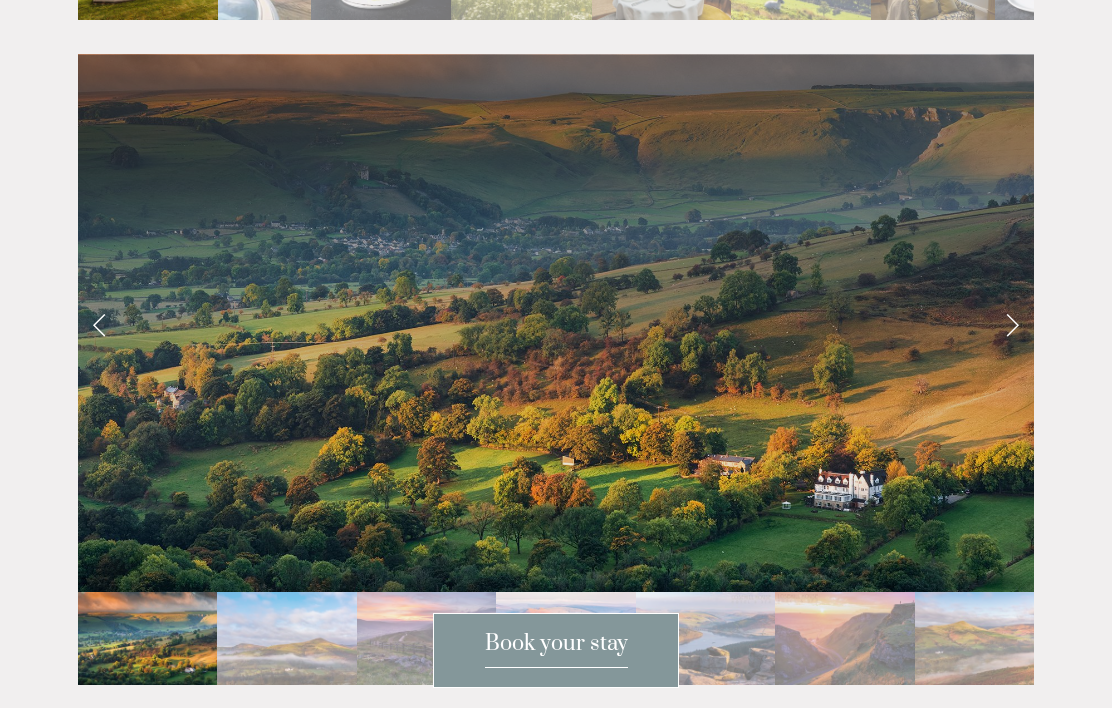 click at bounding box center [1012, 323] 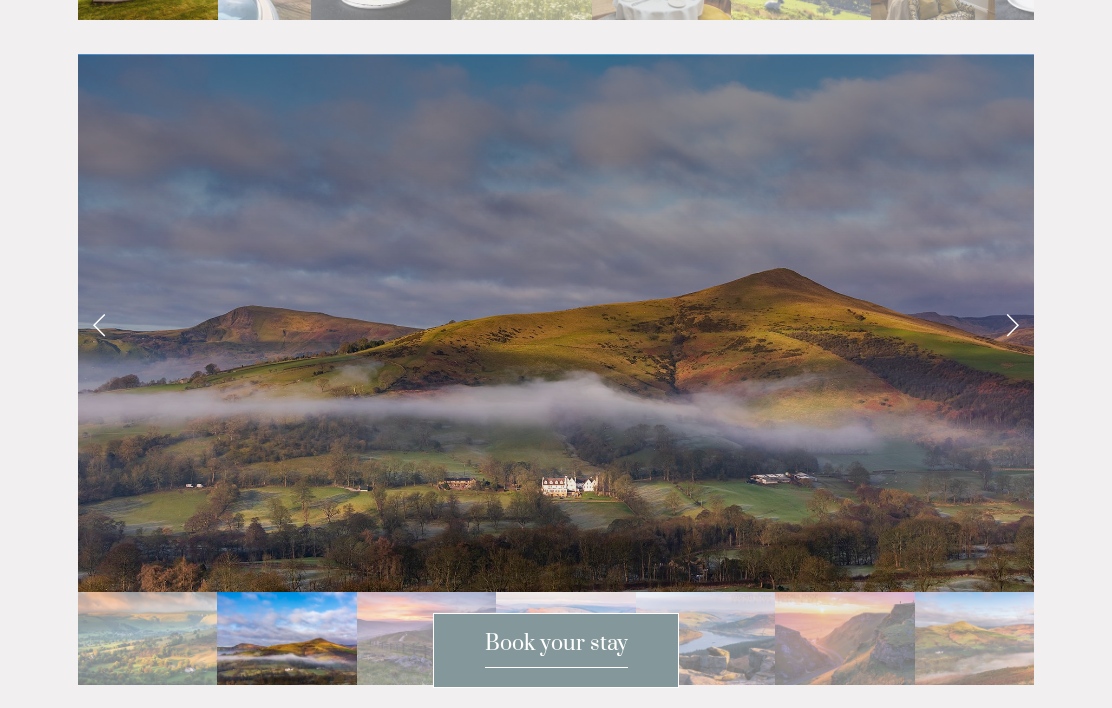 click at bounding box center (1012, 323) 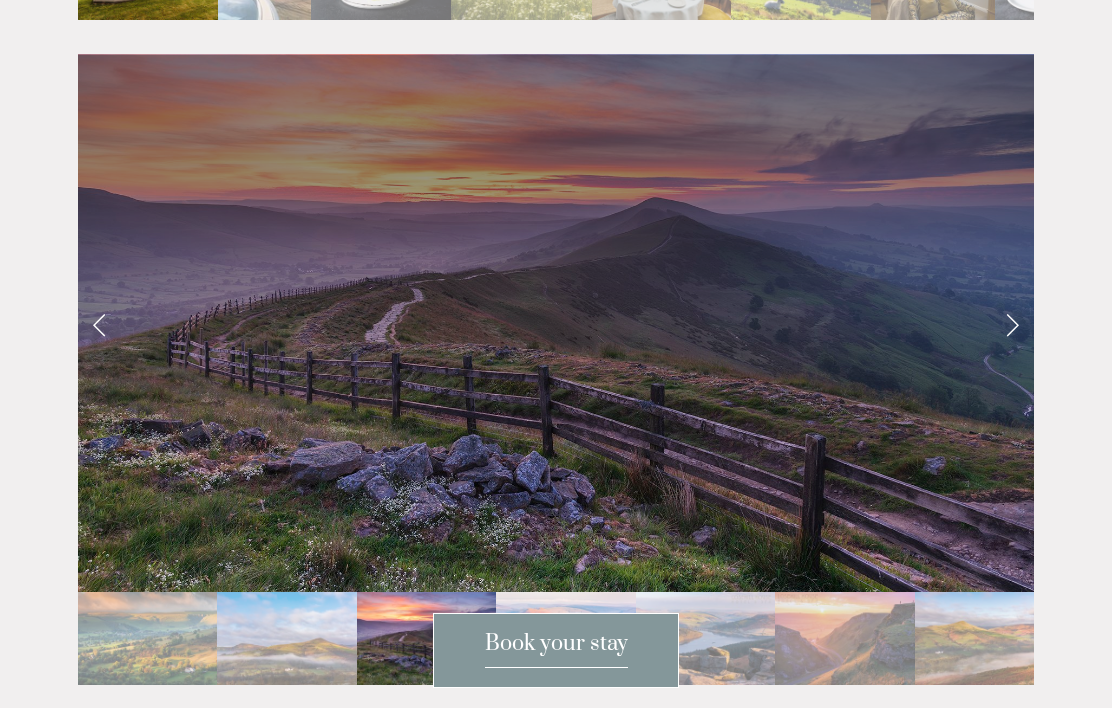 click at bounding box center [1012, 323] 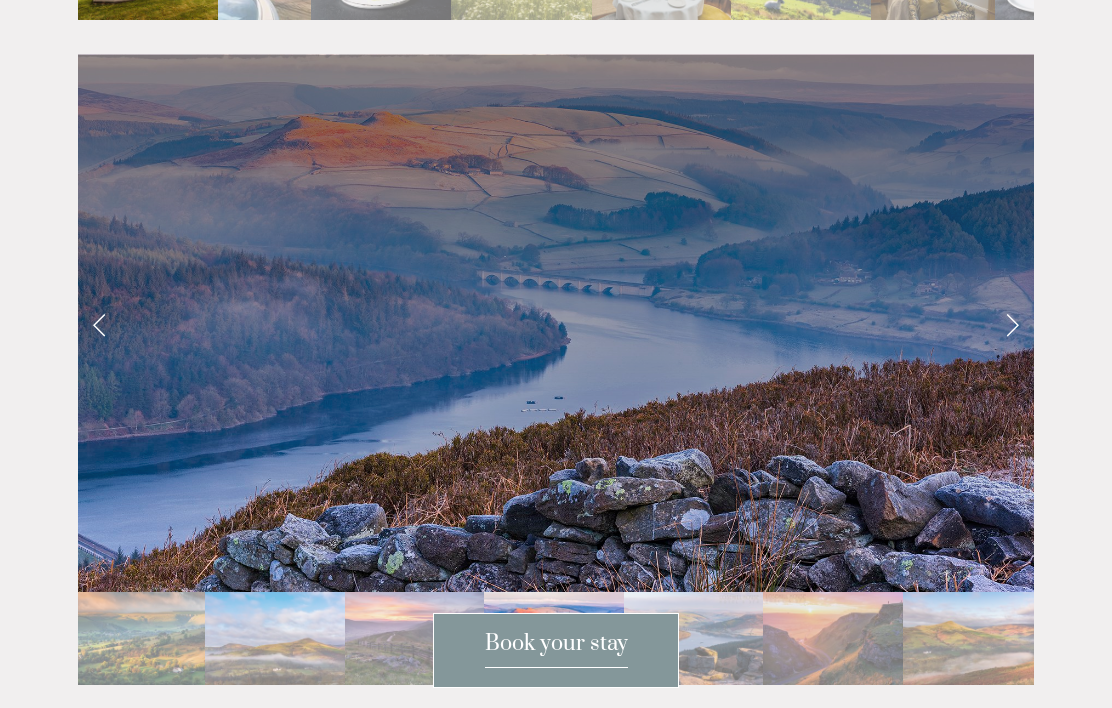 click at bounding box center [1012, 323] 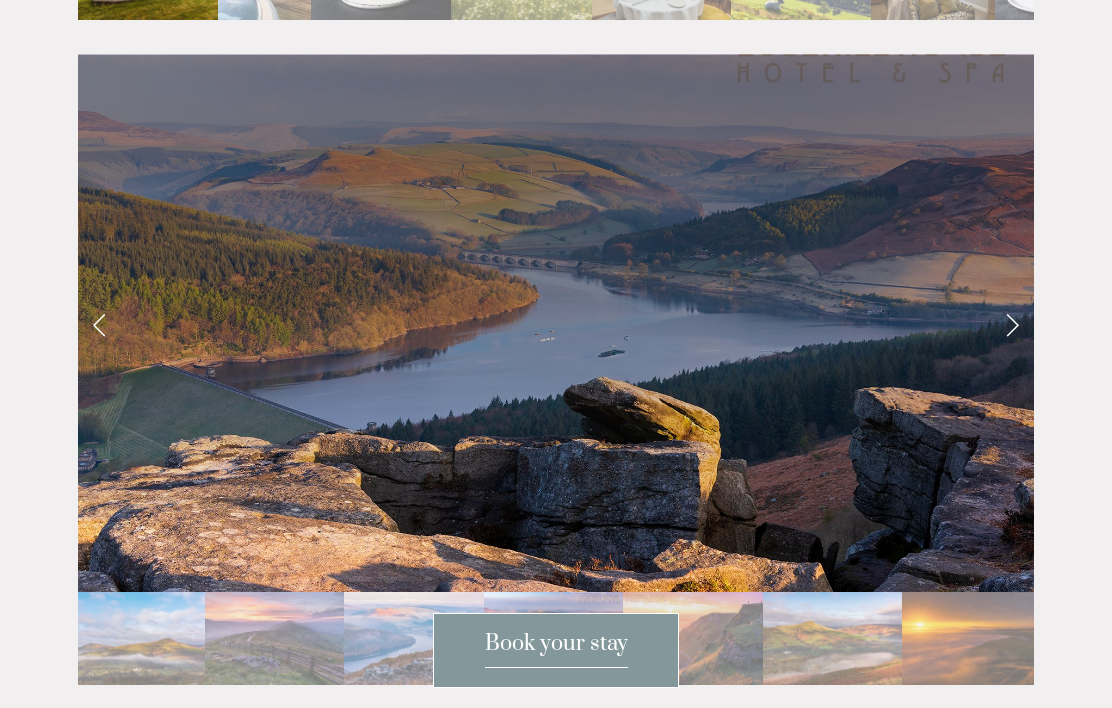 click at bounding box center [556, 701] 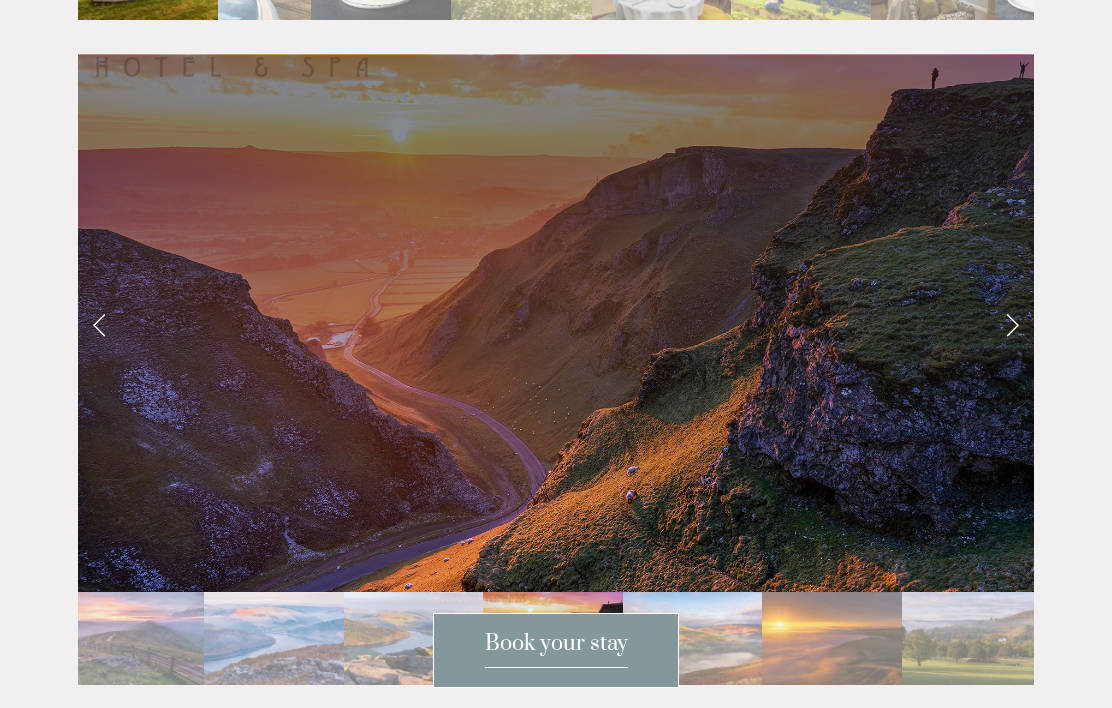 click at bounding box center [556, 702] 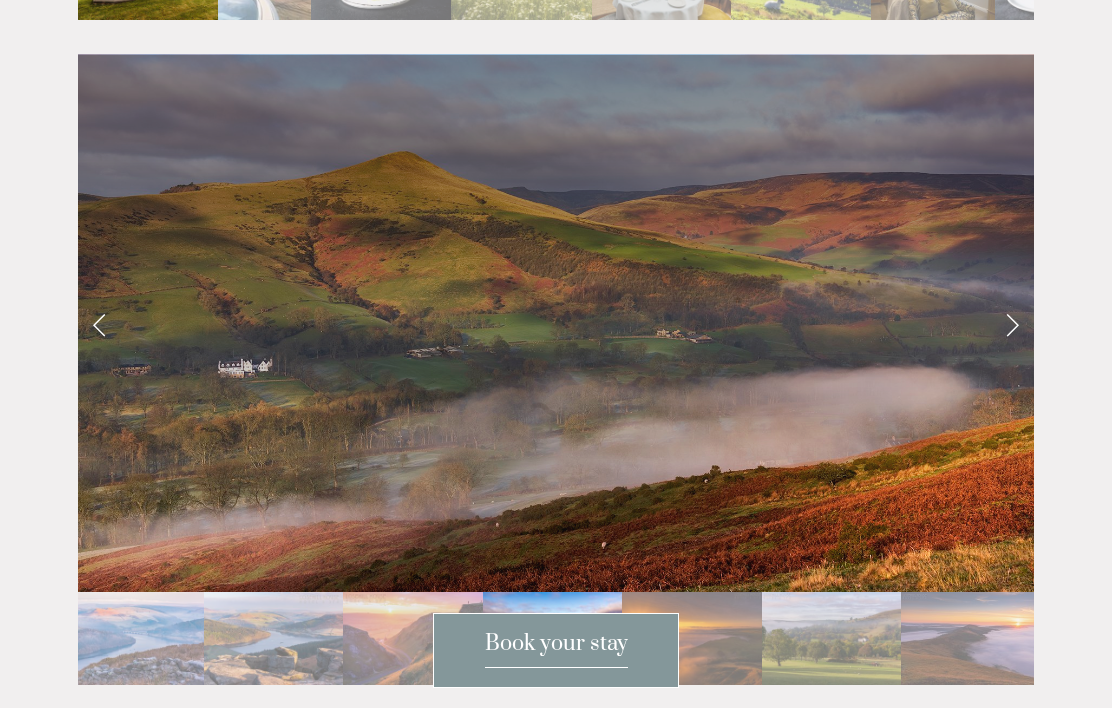 click at bounding box center [1012, 323] 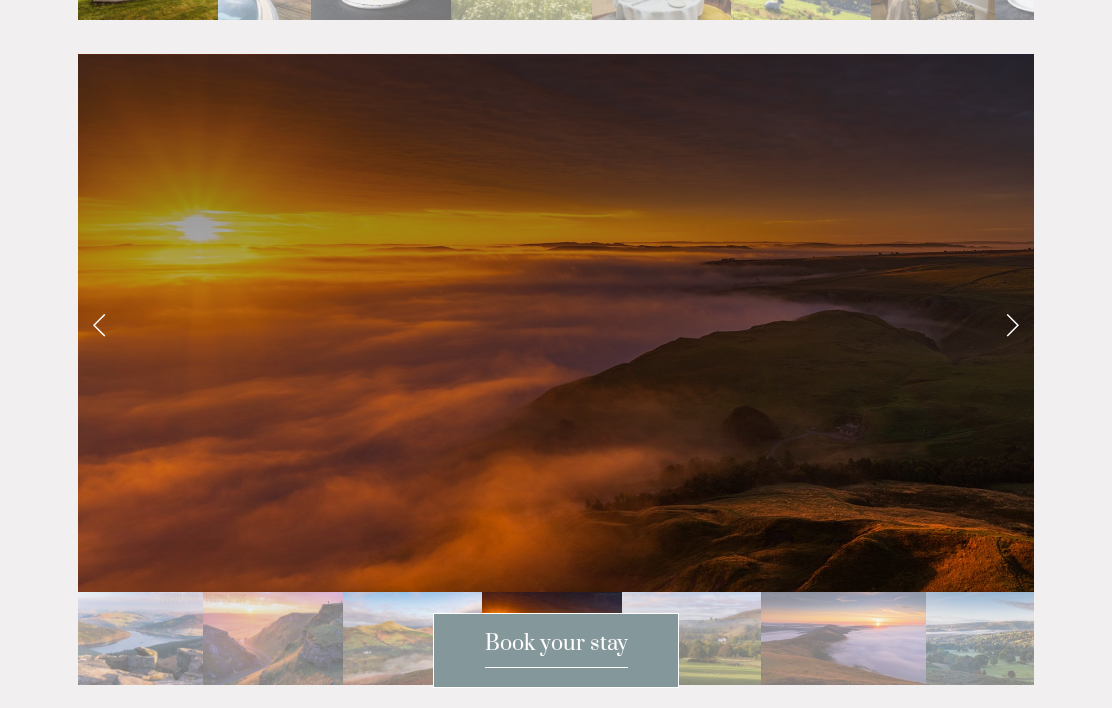 click at bounding box center (556, 702) 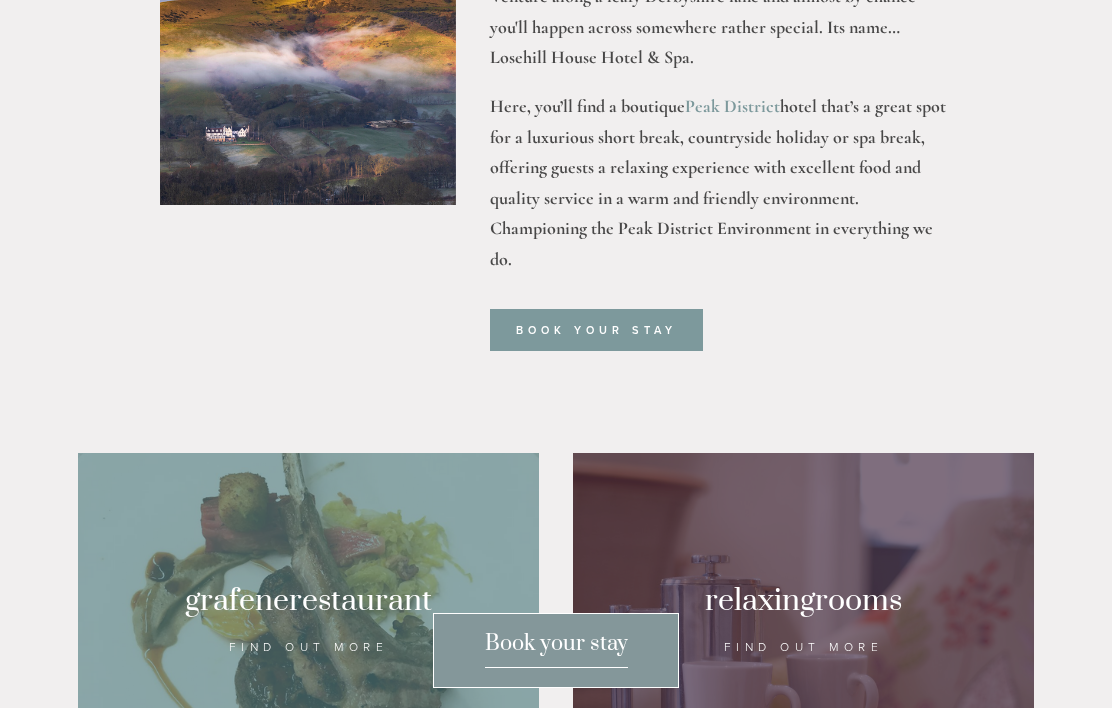 scroll, scrollTop: 0, scrollLeft: 0, axis: both 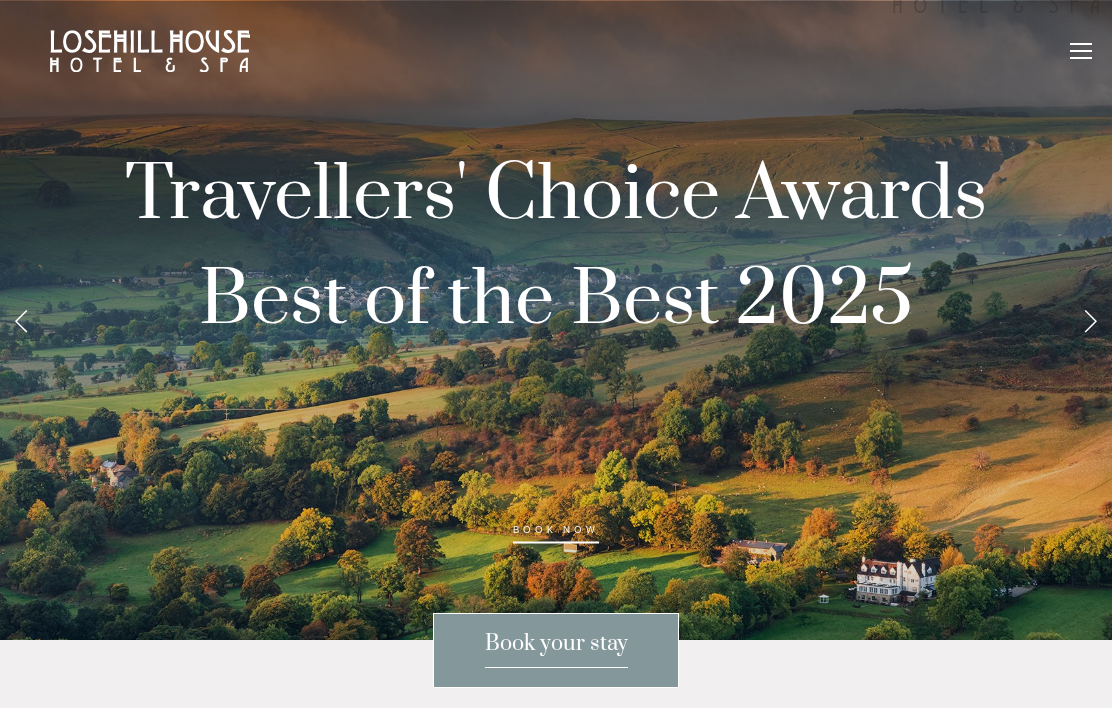 click at bounding box center [1081, 54] 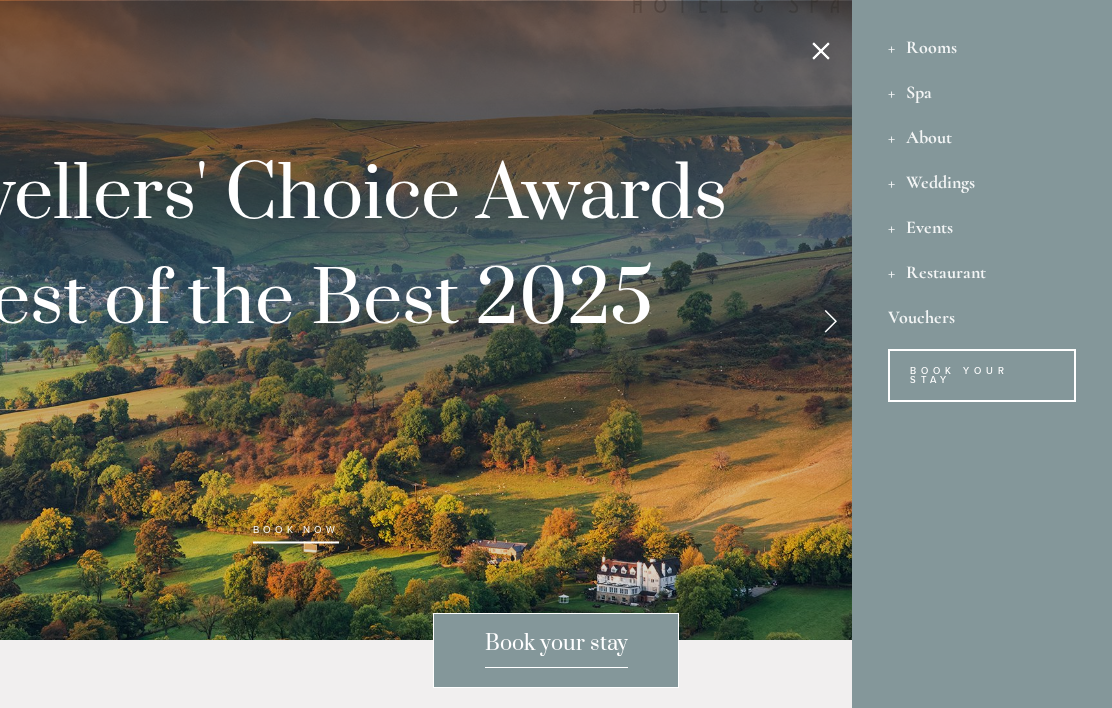 click on "About" at bounding box center (982, 136) 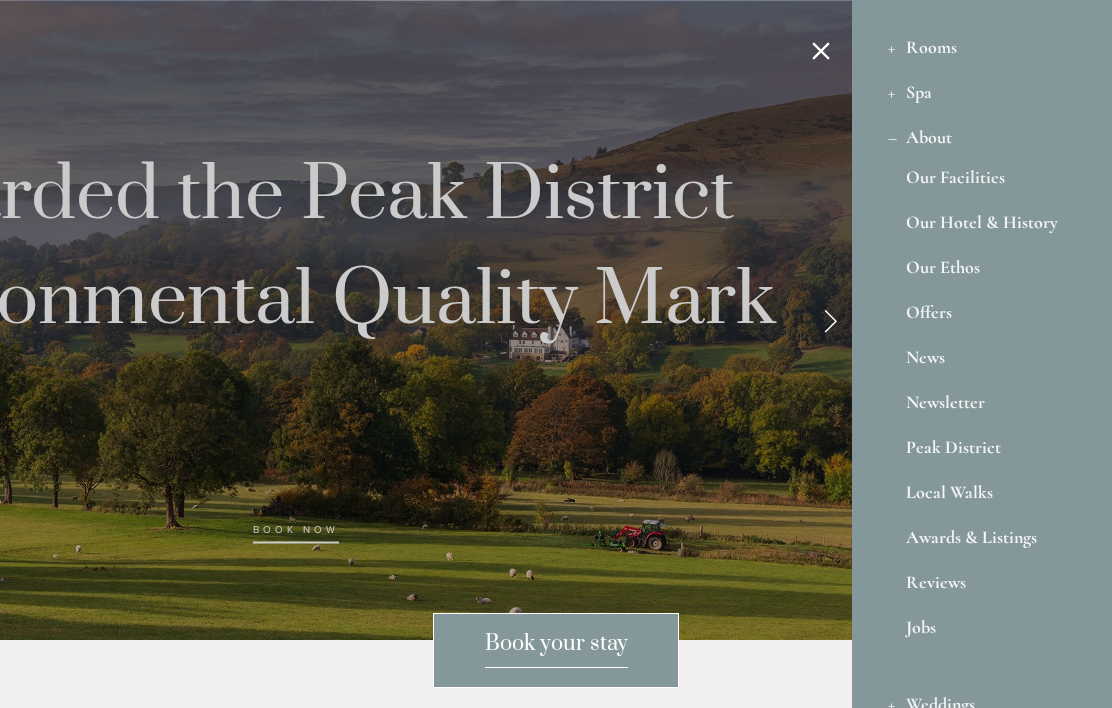 click on "About" at bounding box center [982, 136] 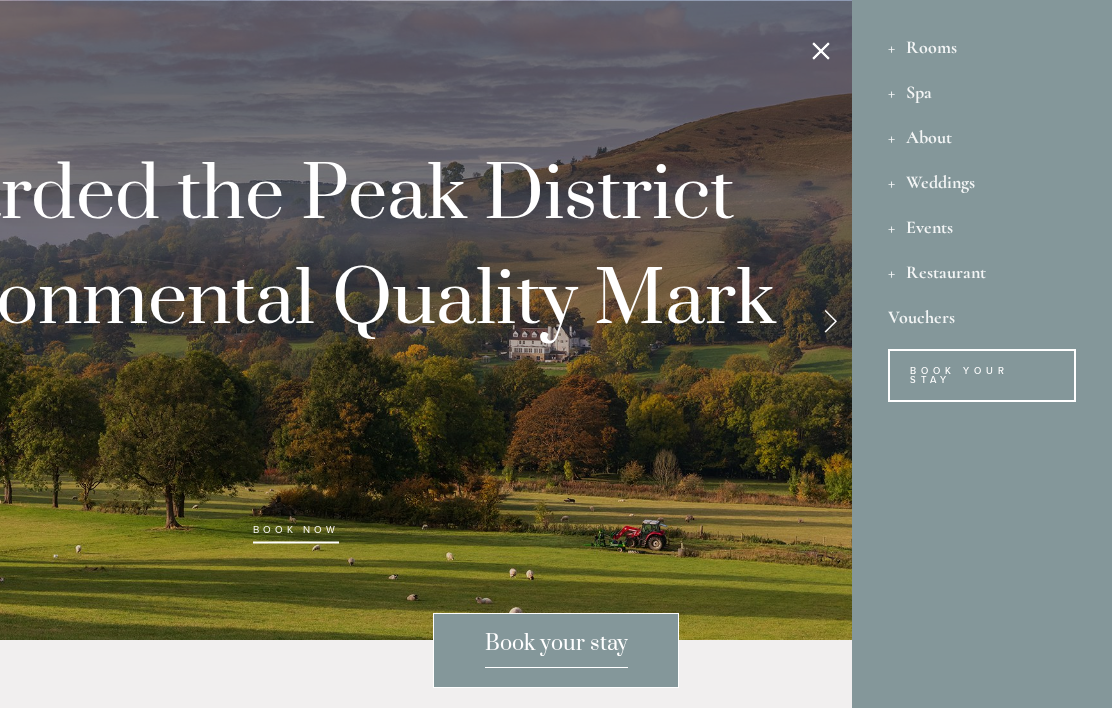 click on "About" at bounding box center (982, 136) 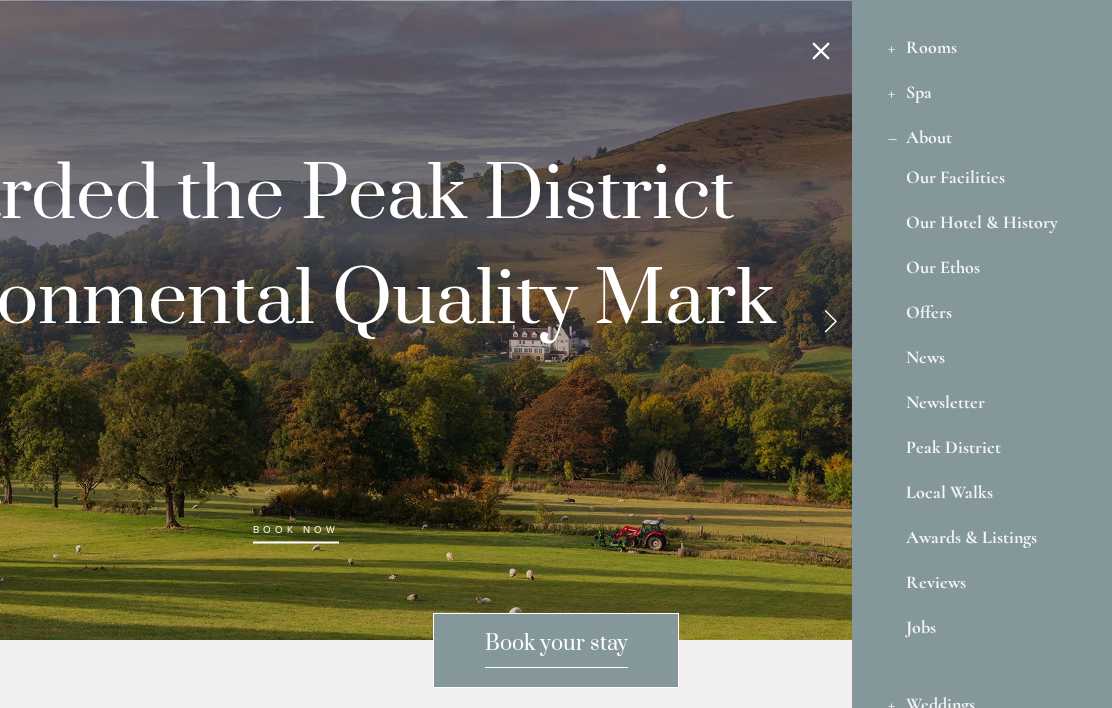 click on "Our Facilities" at bounding box center (982, 181) 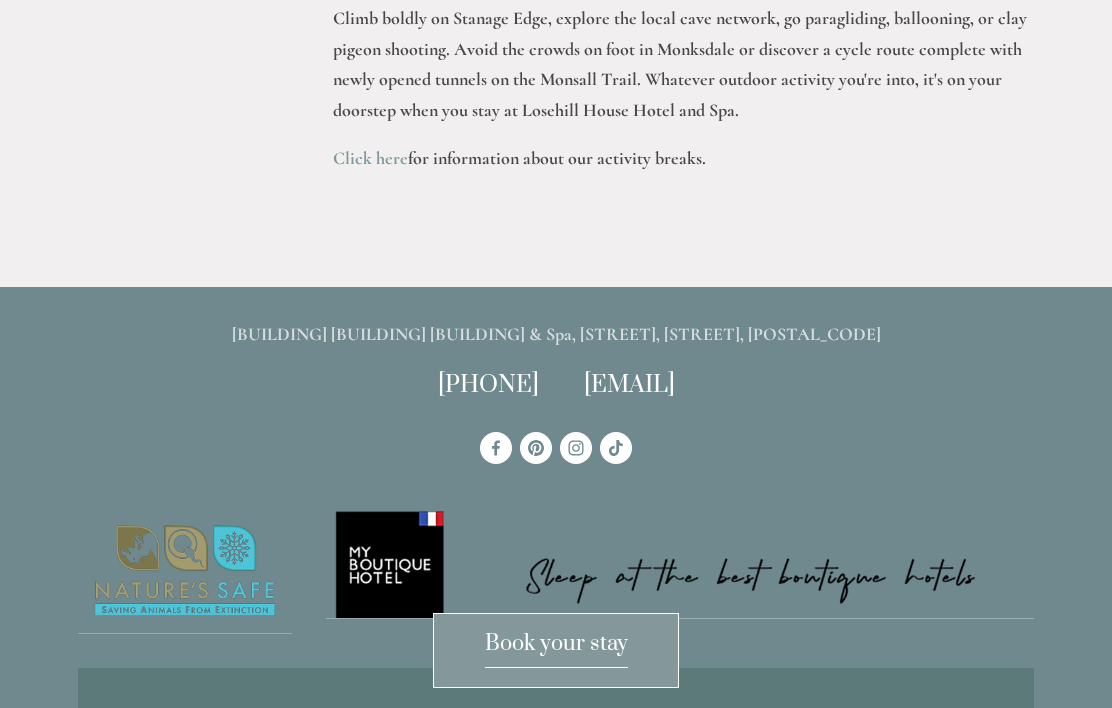 scroll, scrollTop: 4611, scrollLeft: 0, axis: vertical 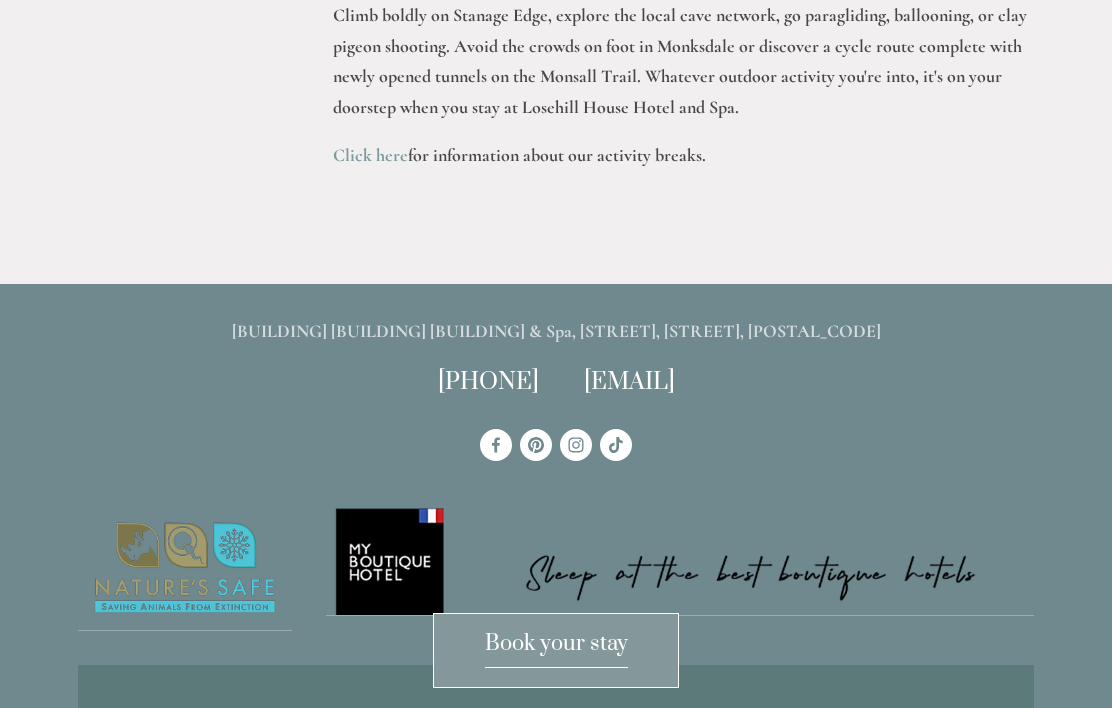 click on "Book your stay" at bounding box center (556, 650) 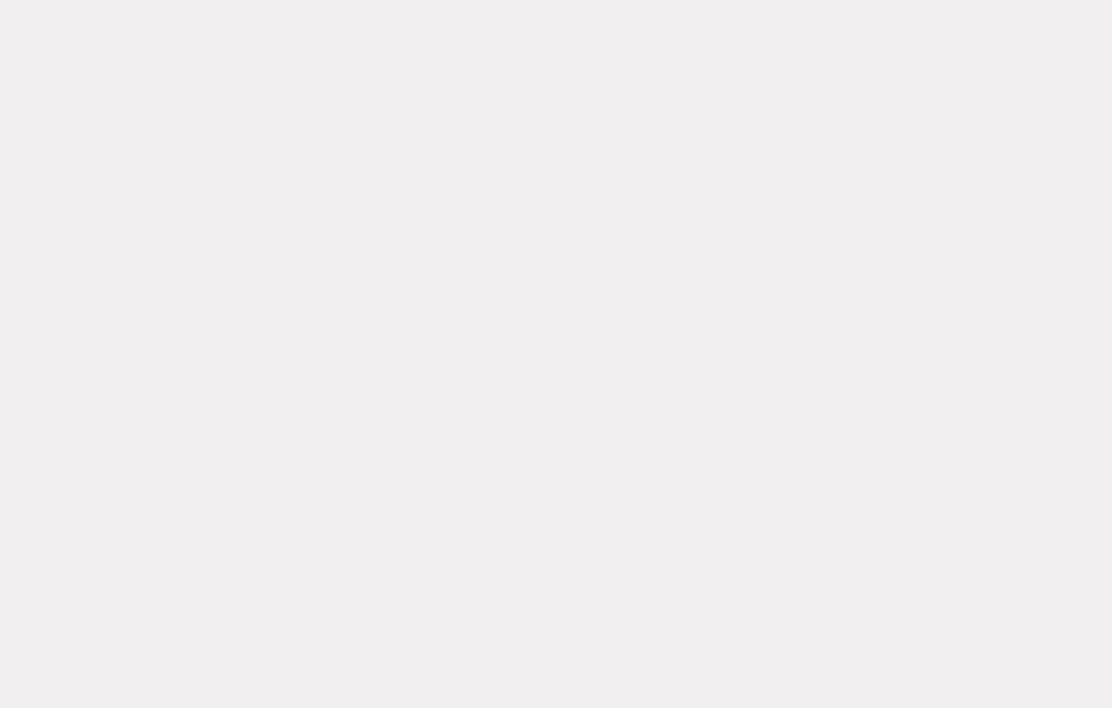 scroll, scrollTop: 0, scrollLeft: 0, axis: both 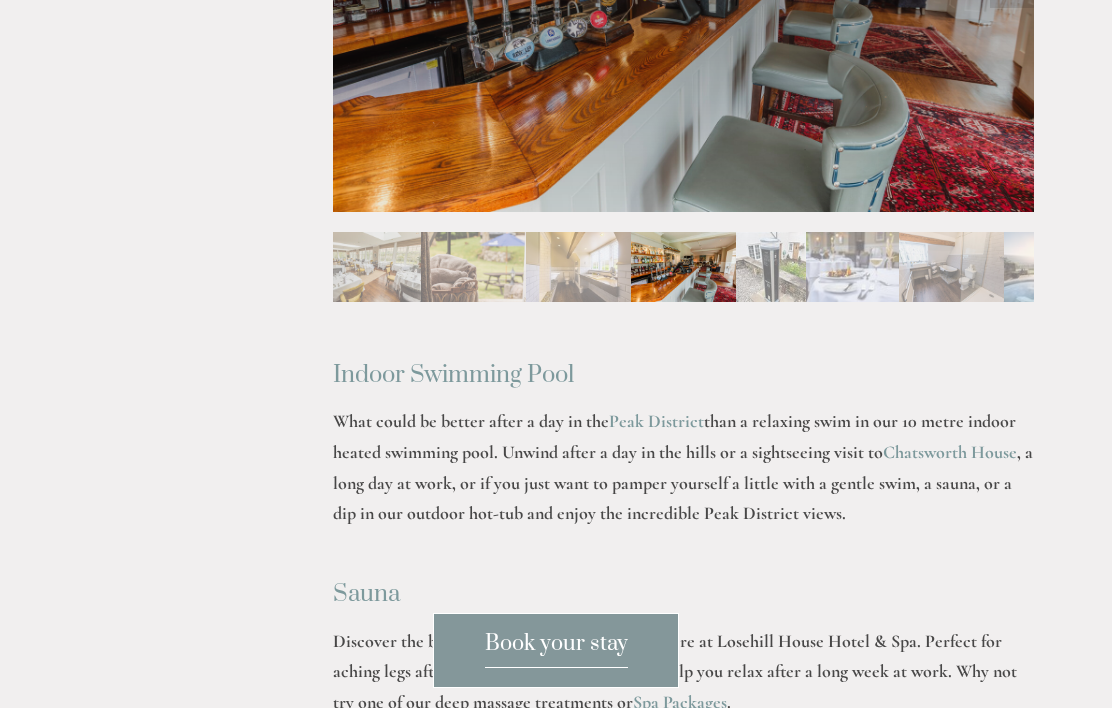 click on "Indoor Swimming Pool" at bounding box center [683, 362] 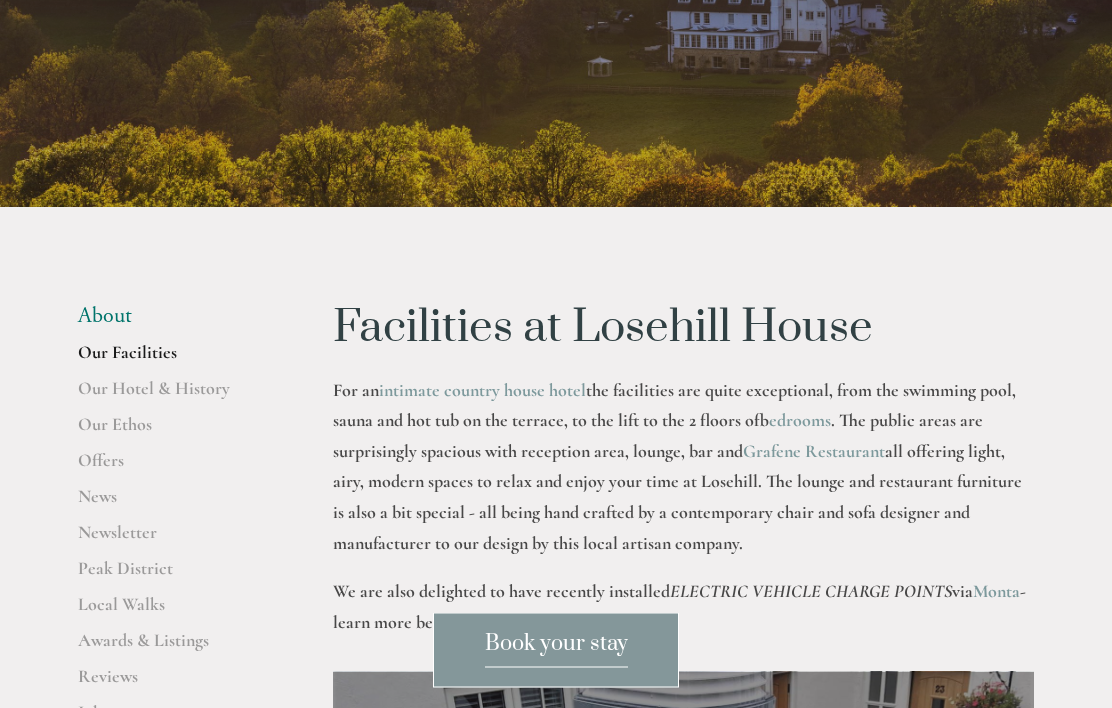 scroll, scrollTop: 0, scrollLeft: 0, axis: both 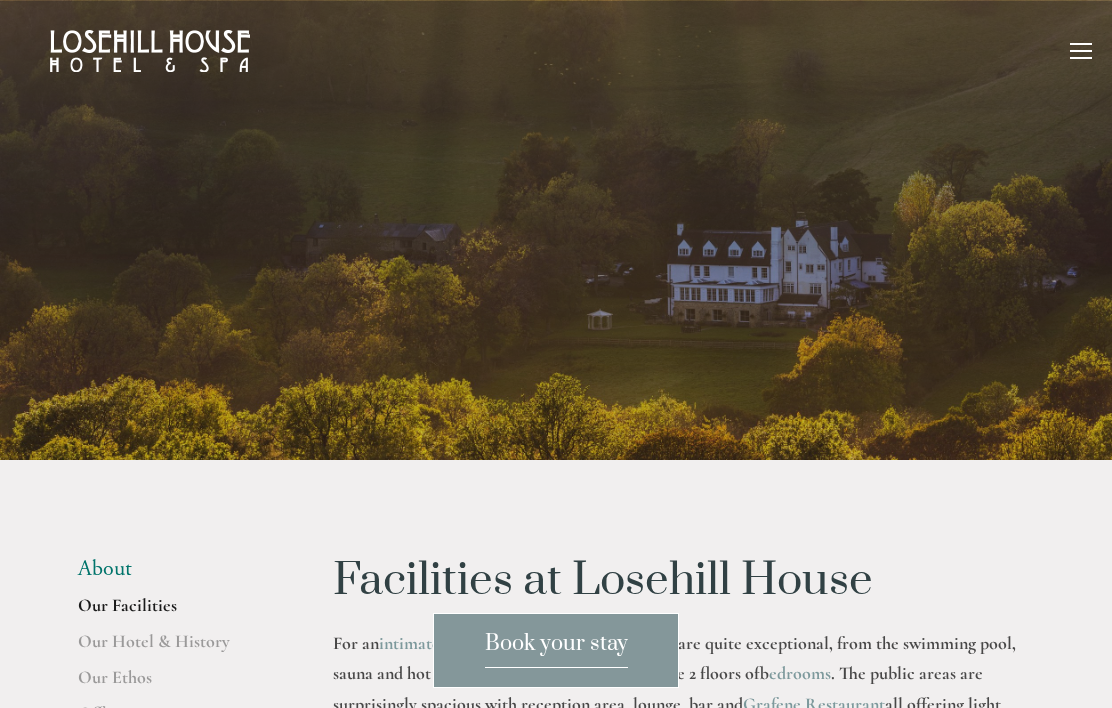 click at bounding box center (1081, 54) 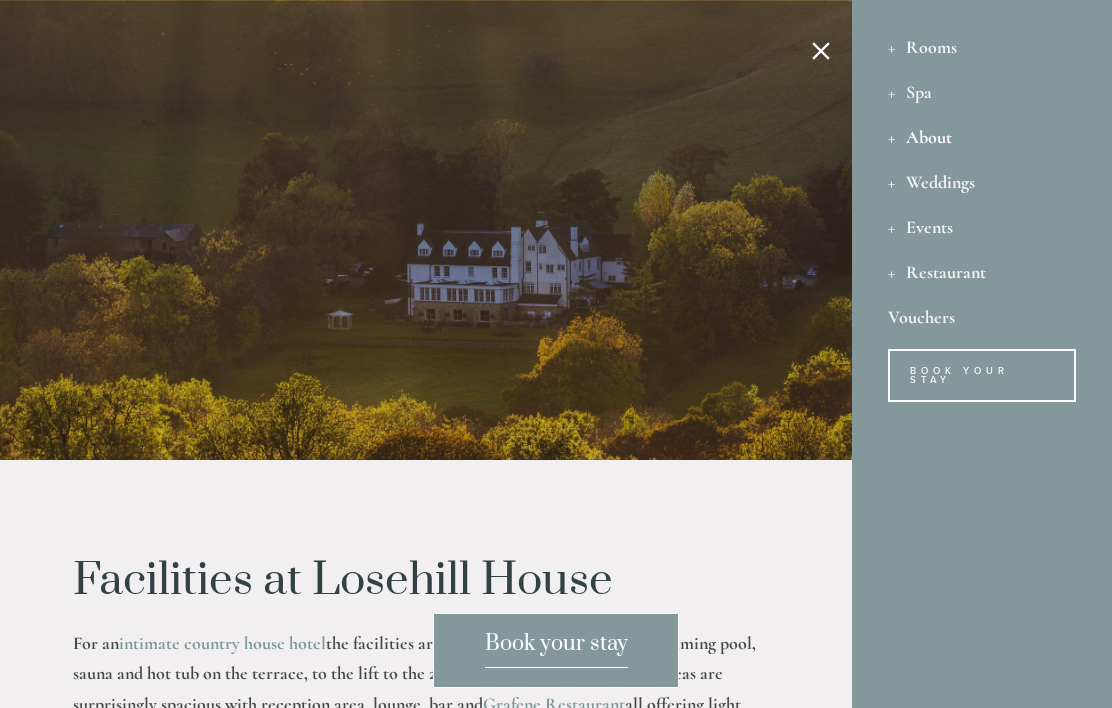 click on "Spa" at bounding box center (982, 91) 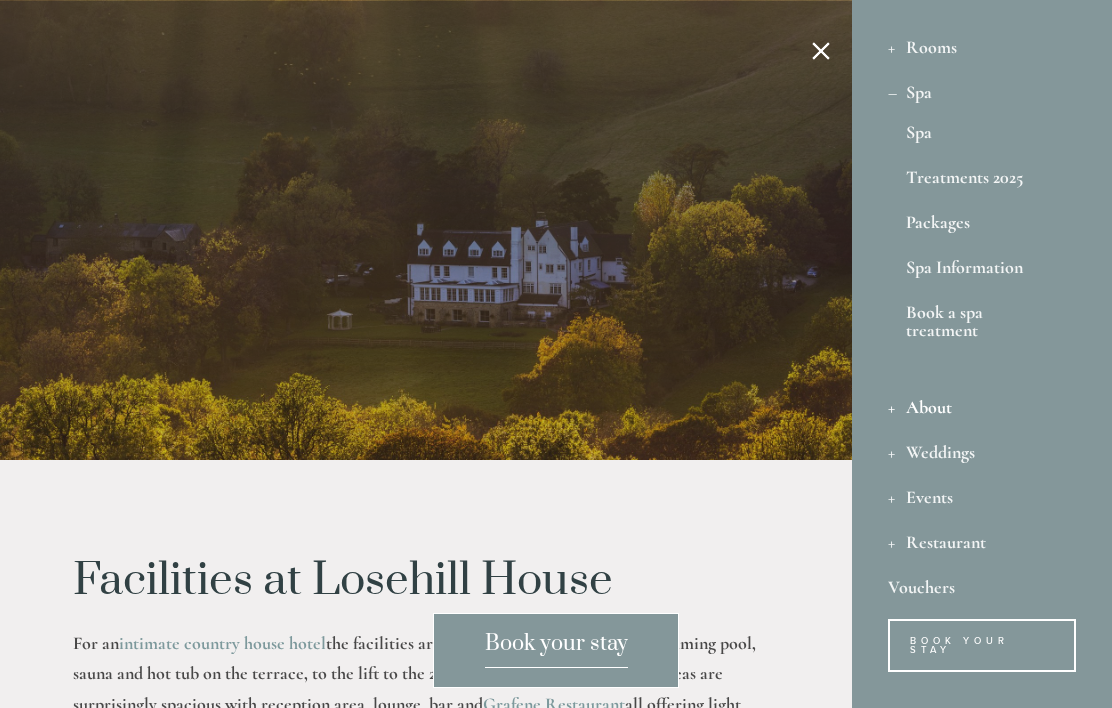 click on "Spa" at bounding box center [982, 136] 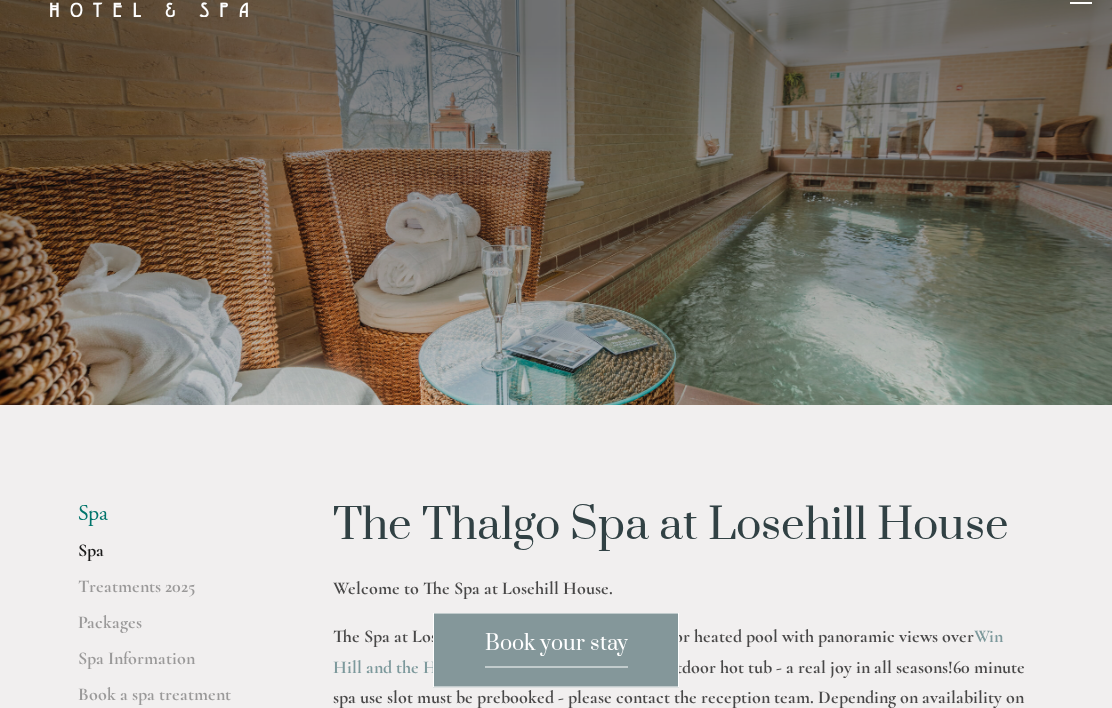 scroll, scrollTop: 0, scrollLeft: 0, axis: both 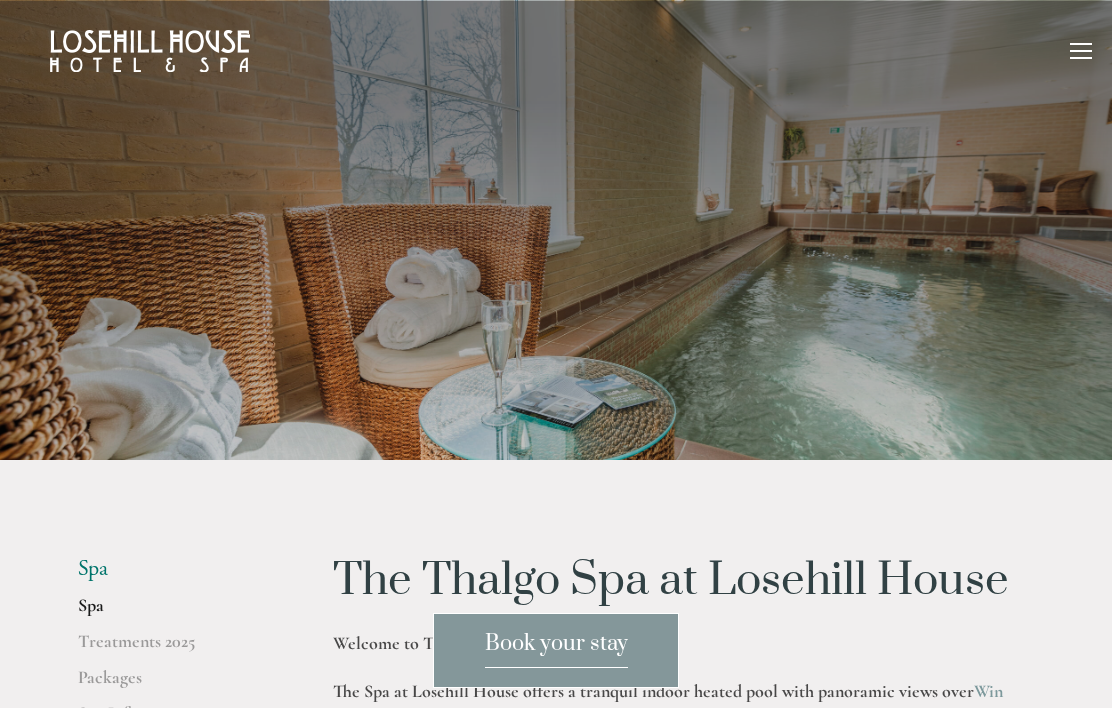 click at bounding box center (1081, 54) 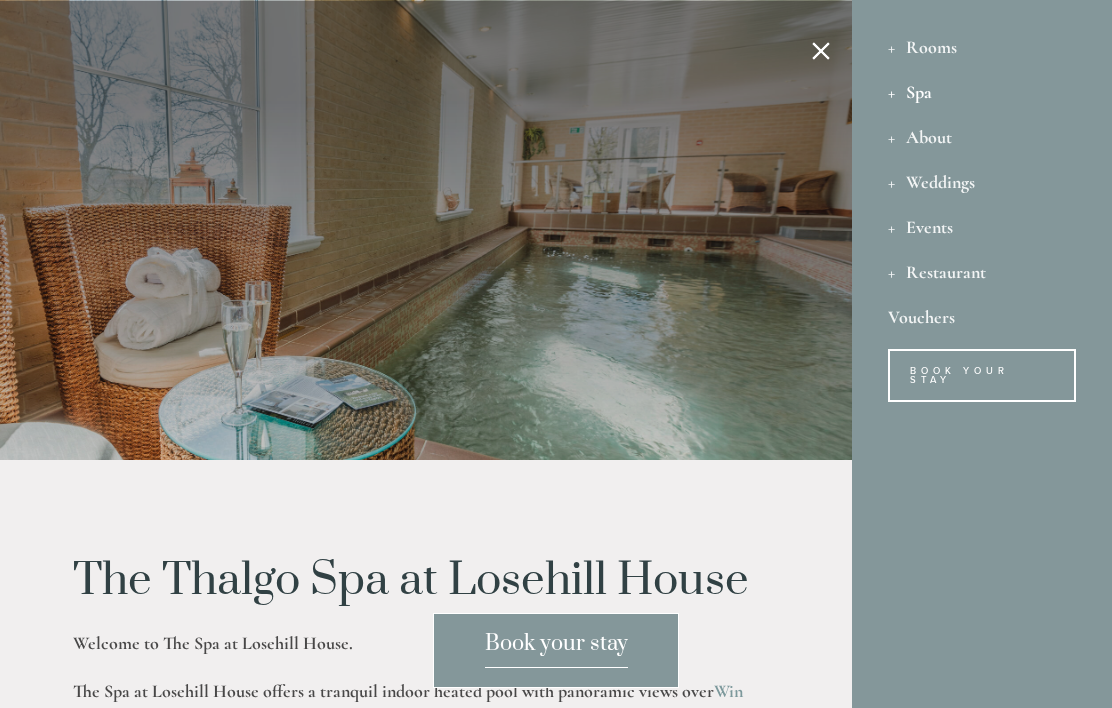 click on "Rooms" at bounding box center [982, 46] 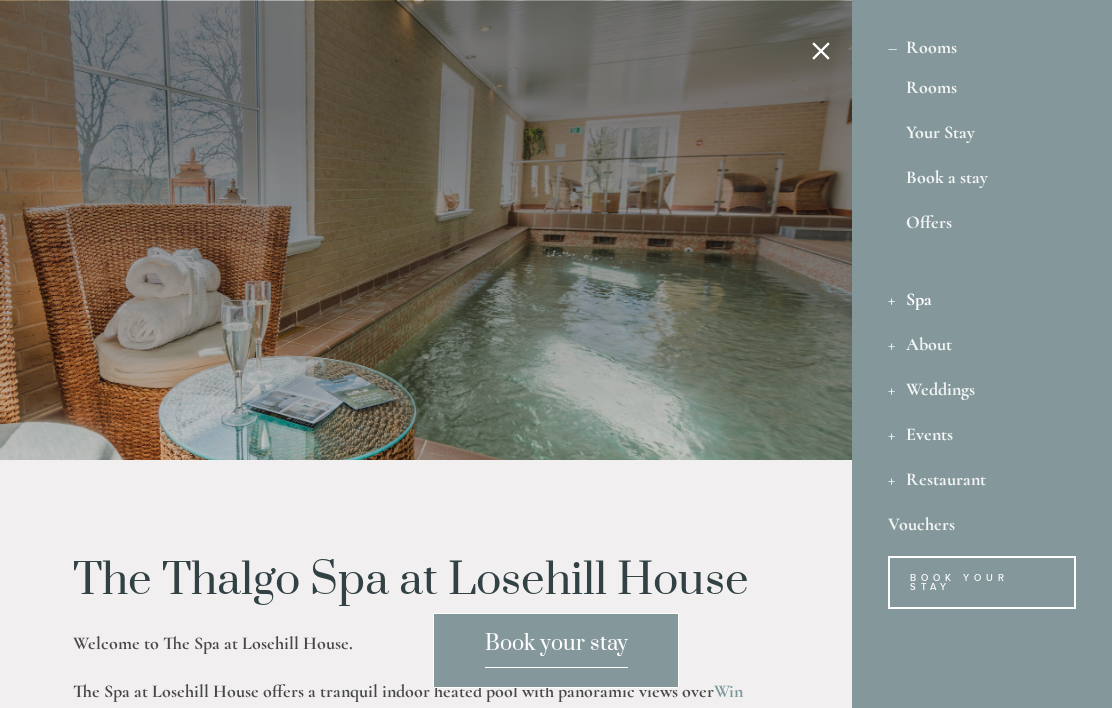 click at bounding box center (296, 354) 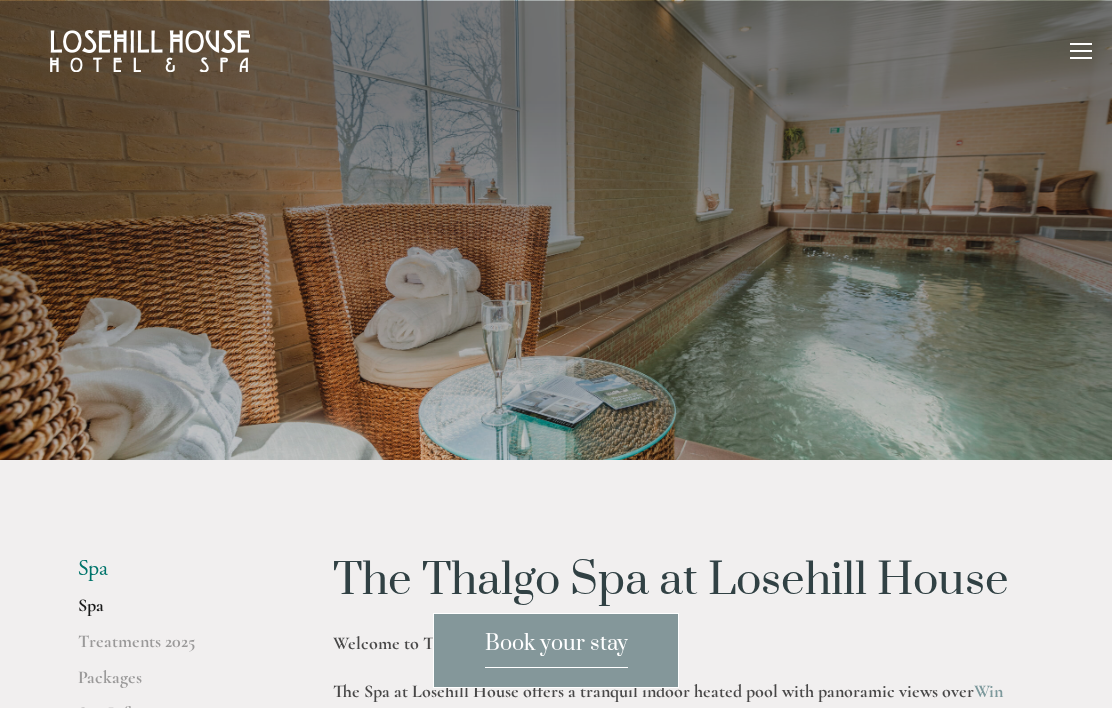 click at bounding box center [1081, 58] 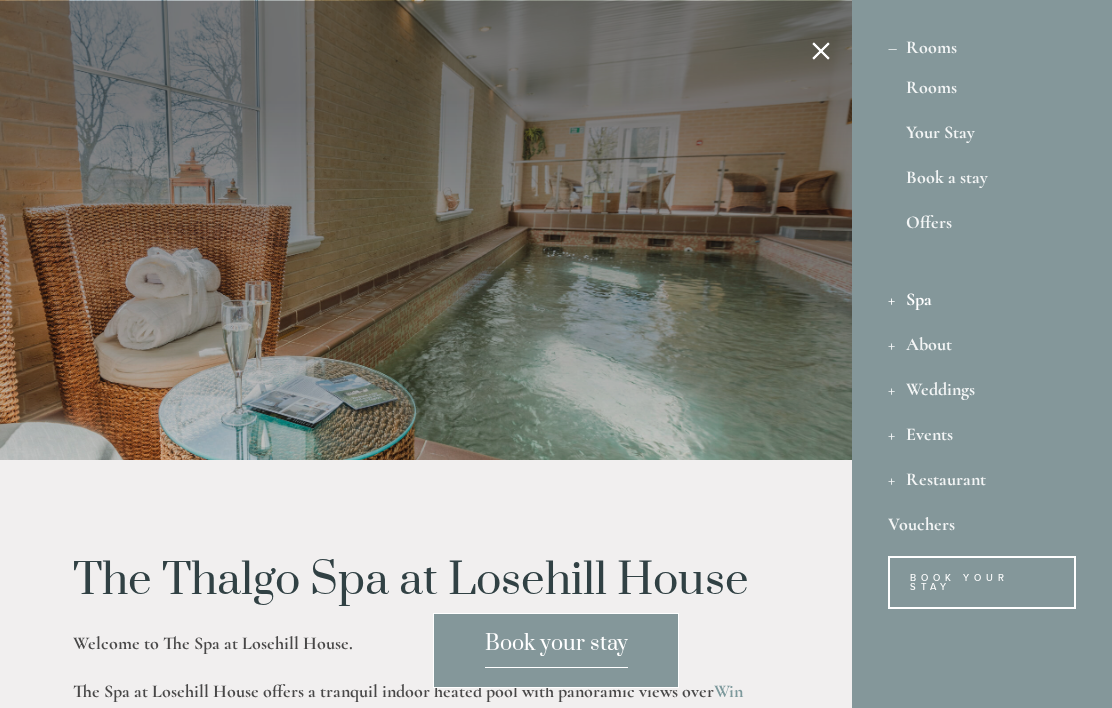 click on "Rooms" at bounding box center [982, 46] 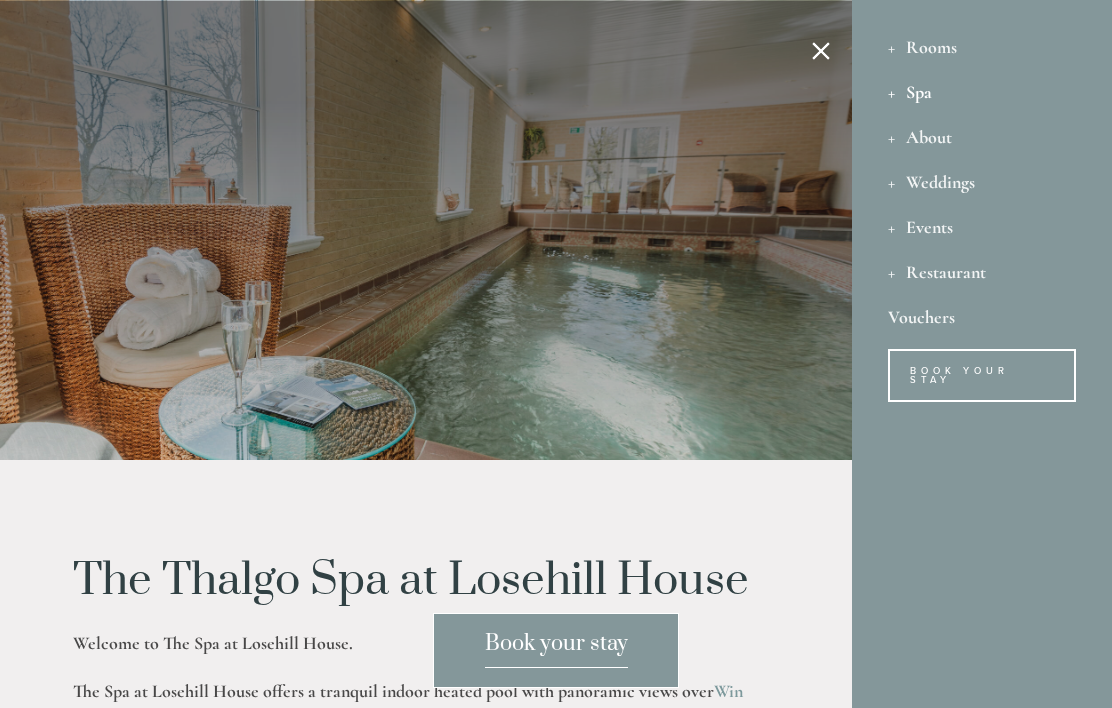 click at bounding box center (296, 354) 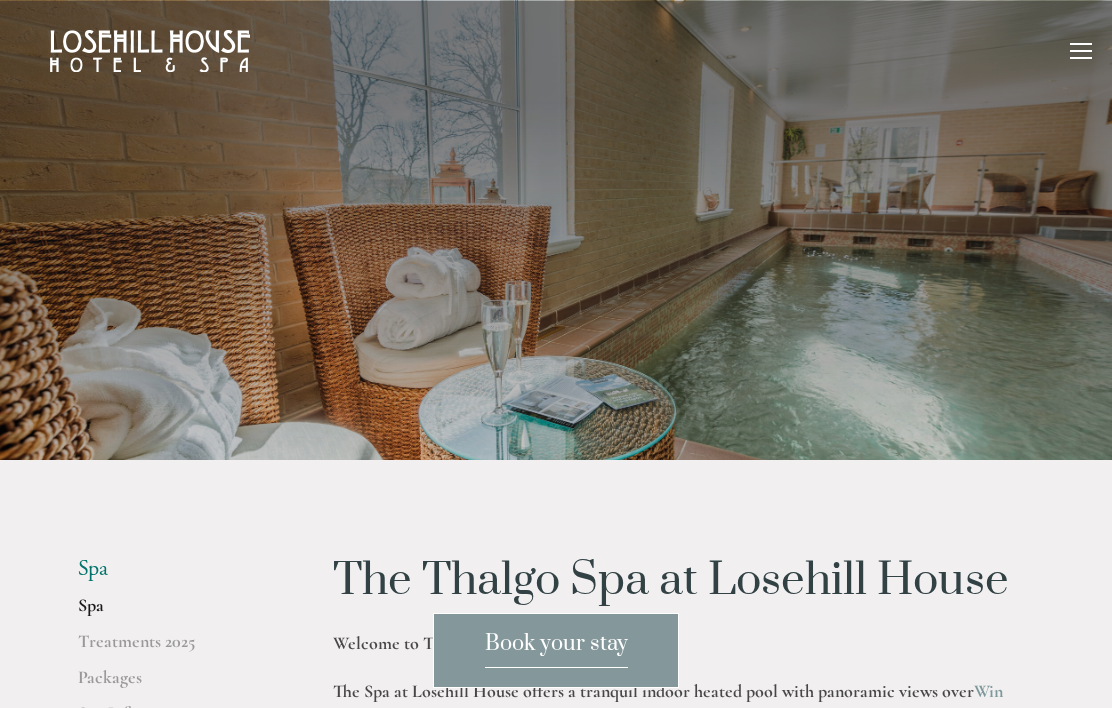 click at bounding box center [150, 51] 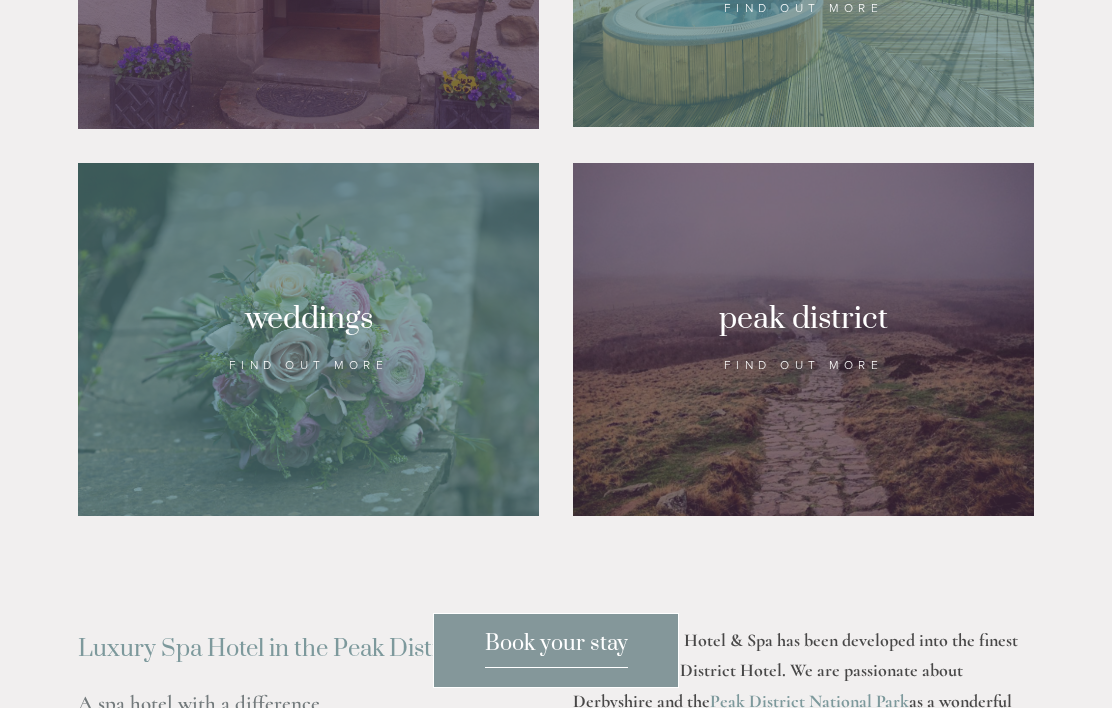 scroll, scrollTop: 1992, scrollLeft: 0, axis: vertical 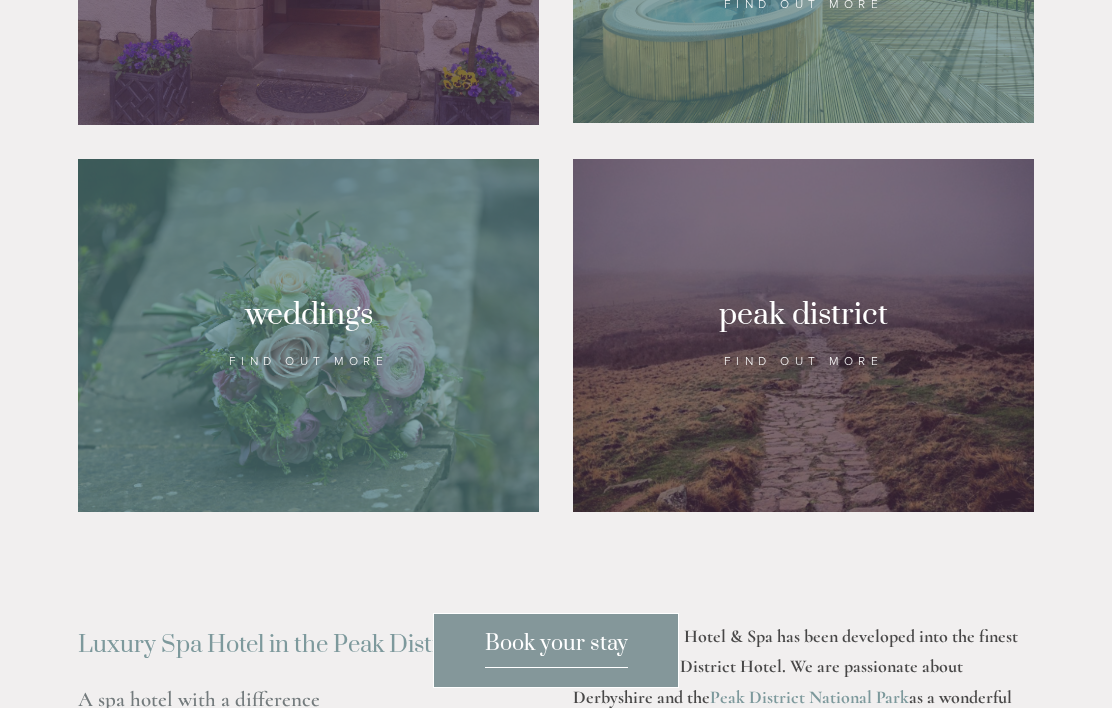 click at bounding box center (803, 335) 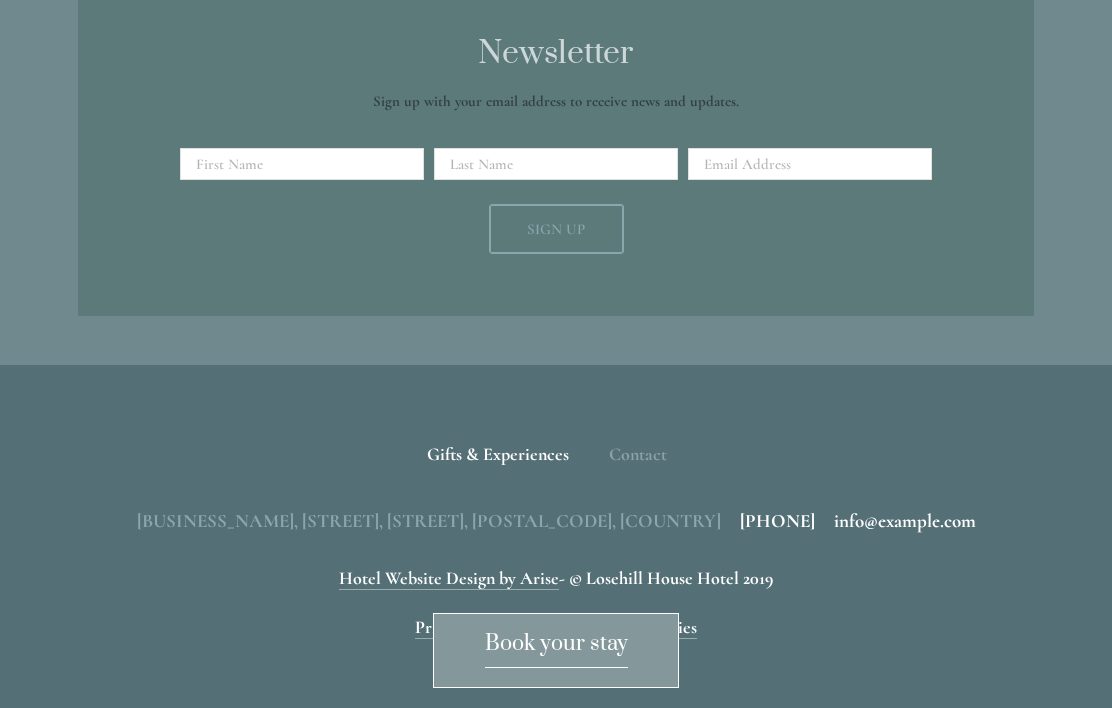 scroll, scrollTop: 7090, scrollLeft: 0, axis: vertical 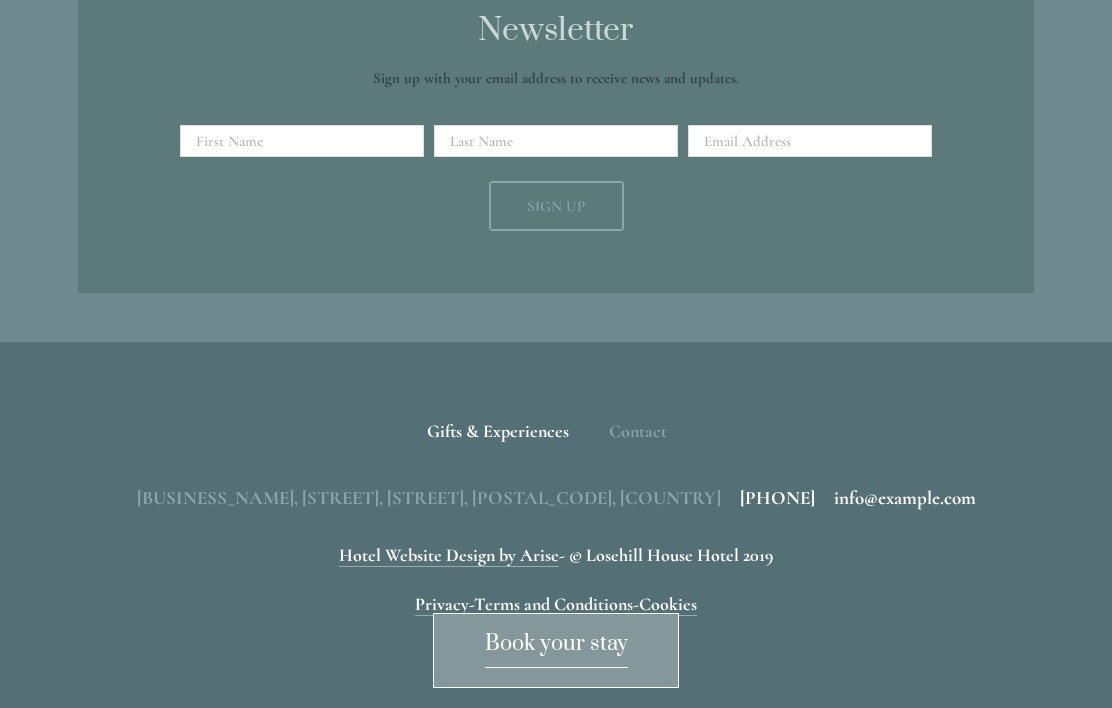 click on "Contact" at bounding box center (638, 431) 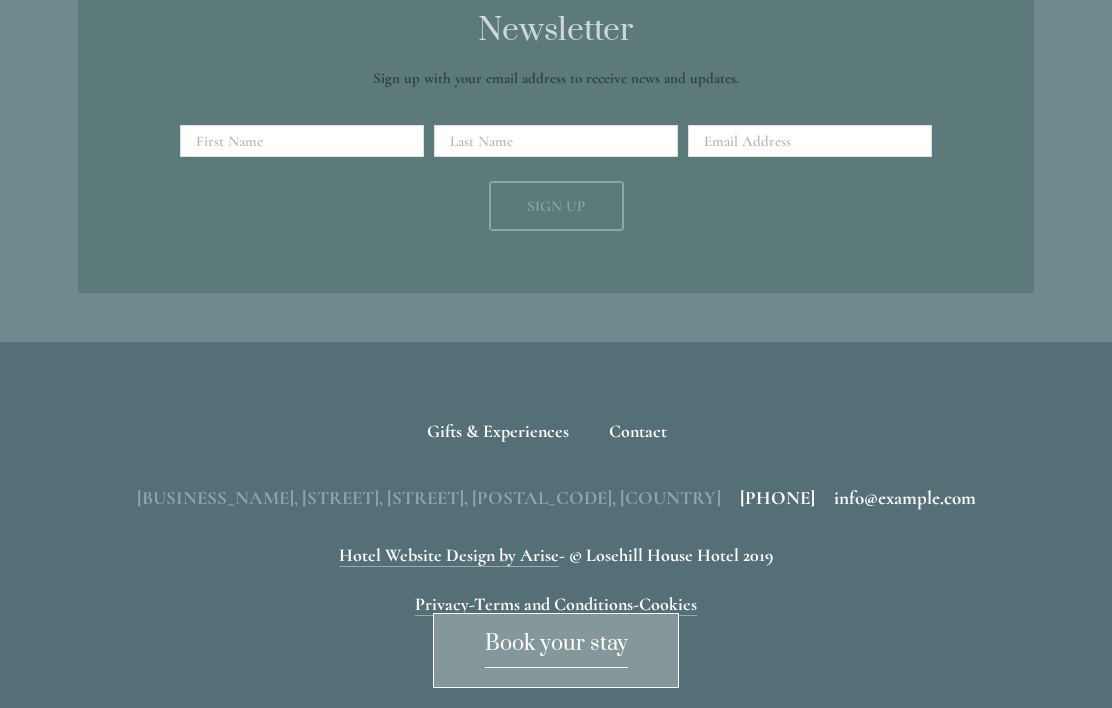 click on "Find Us" at bounding box center [639, 406] 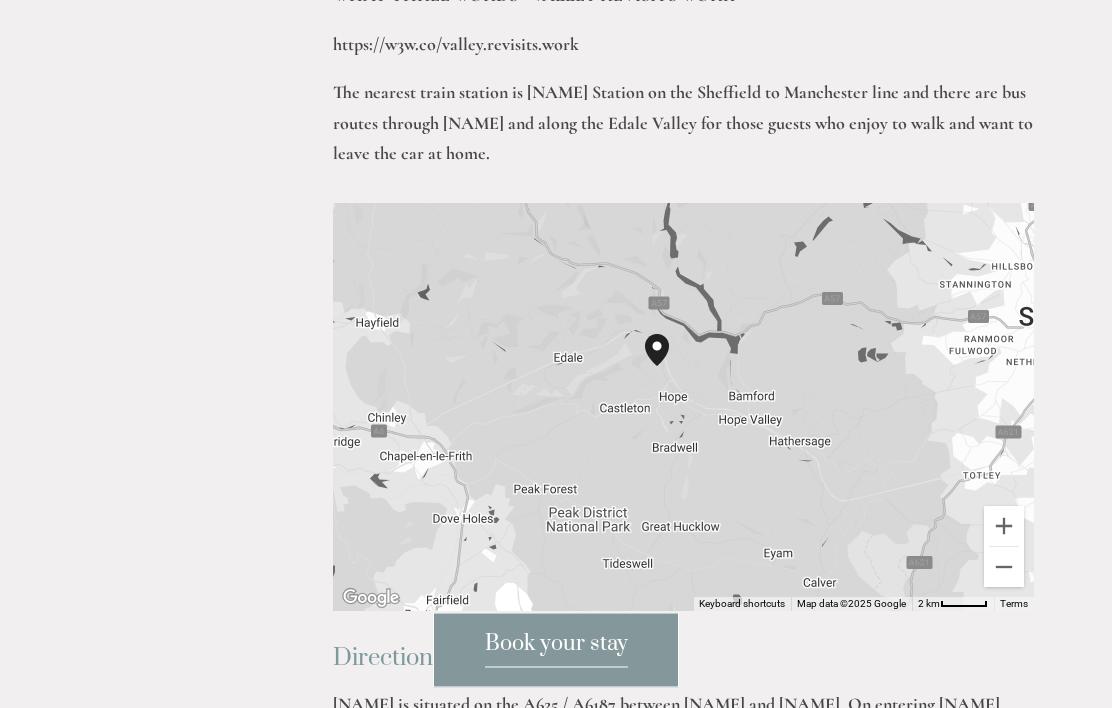 scroll, scrollTop: 789, scrollLeft: 0, axis: vertical 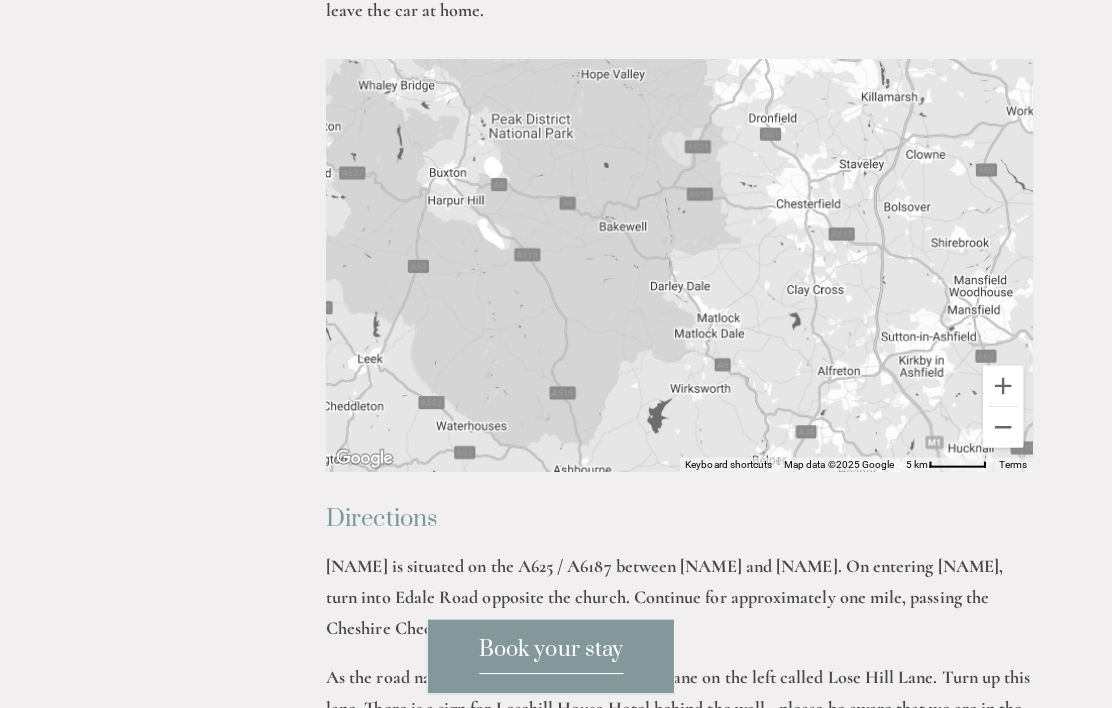 click on "Contact
Call Us
Find Us
How to find us The address for the hotel is Lose Hill Lane, Edale Road, [COUNTY] [POSTAL_CODE] . Turn down Edale Road in the centre of [NAME] and follow the road past the Cheshire Cheese Pub until you reach a fork in the road - take the left hand fork to Lose Hill Lane - follow the narrow lane keeping right and Losehill House is on the right after Underleigh House. WHAT THREE WORDS - VALLEY REVISITS WORK https://w3w.co/valley.revisits.work The nearest train station is [NAME] Station on the Sheffield to Manchester line and there are bus routes through [NAME] and along the Edale Valley for those guests who enjoy to walk and want to leave the car at home.
To navigate the map with touch gestures double-tap and hold your finger on the map, then drag the map. ← Move left → Move right ↑ Move up ↓ Move down + Zoom in" at bounding box center (556, 608) 